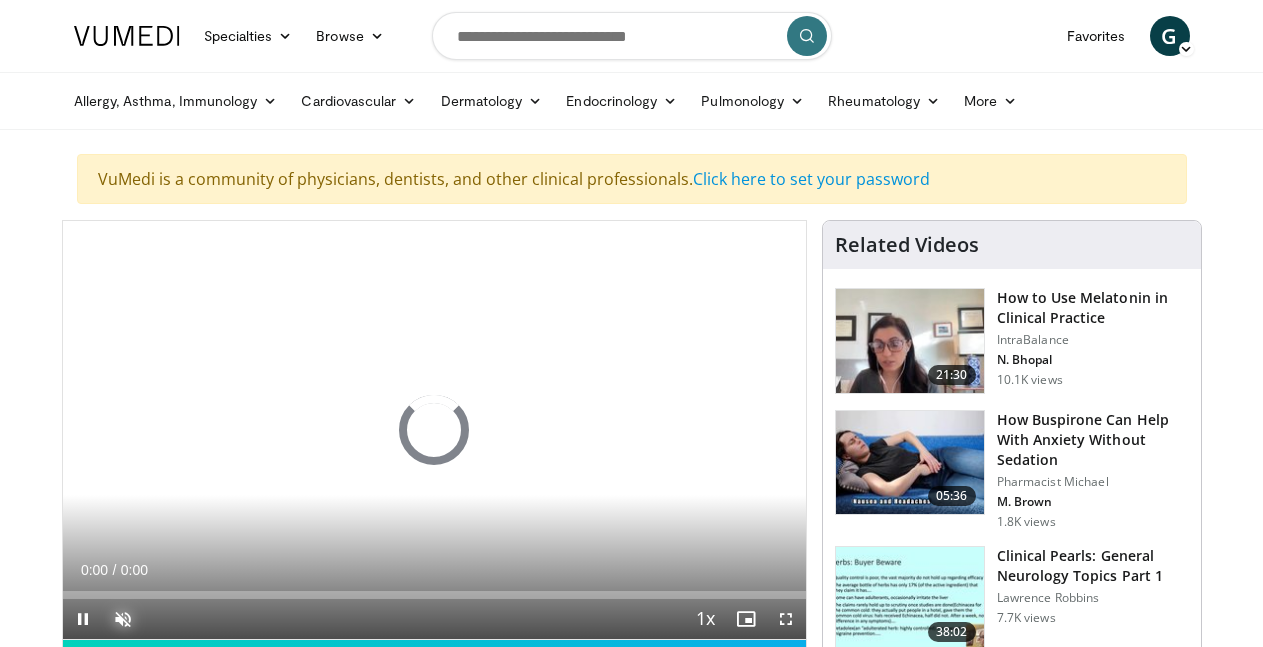 scroll, scrollTop: 306, scrollLeft: 0, axis: vertical 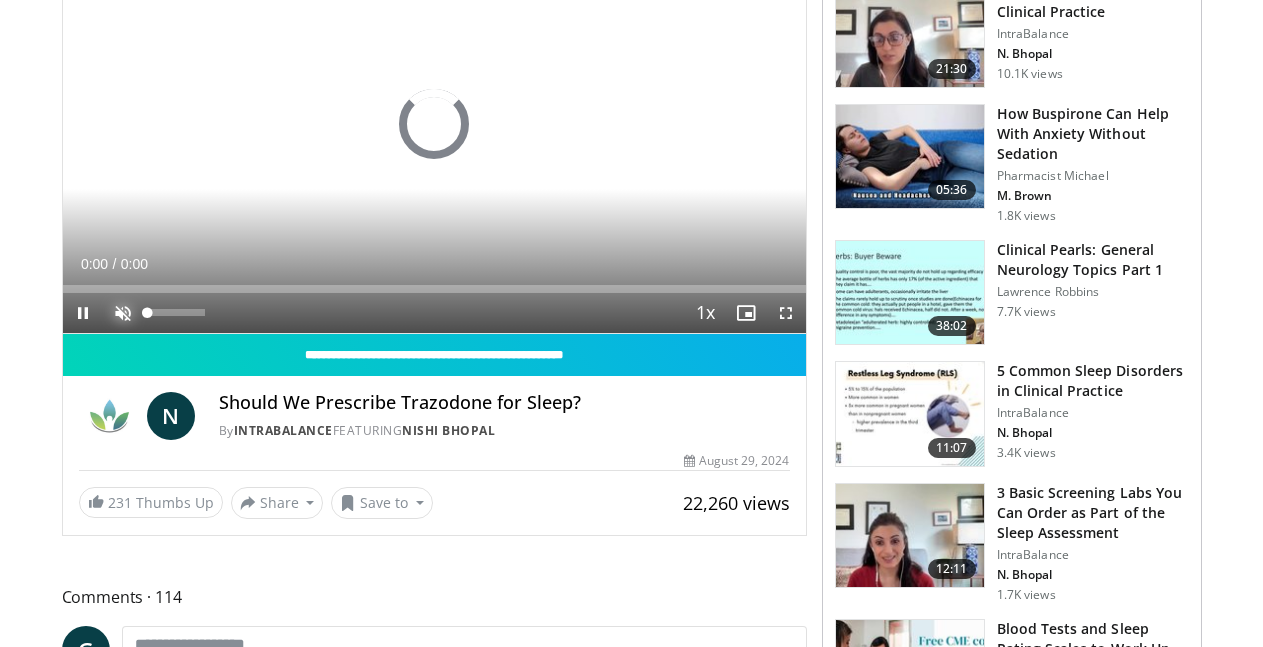 click at bounding box center [123, 313] 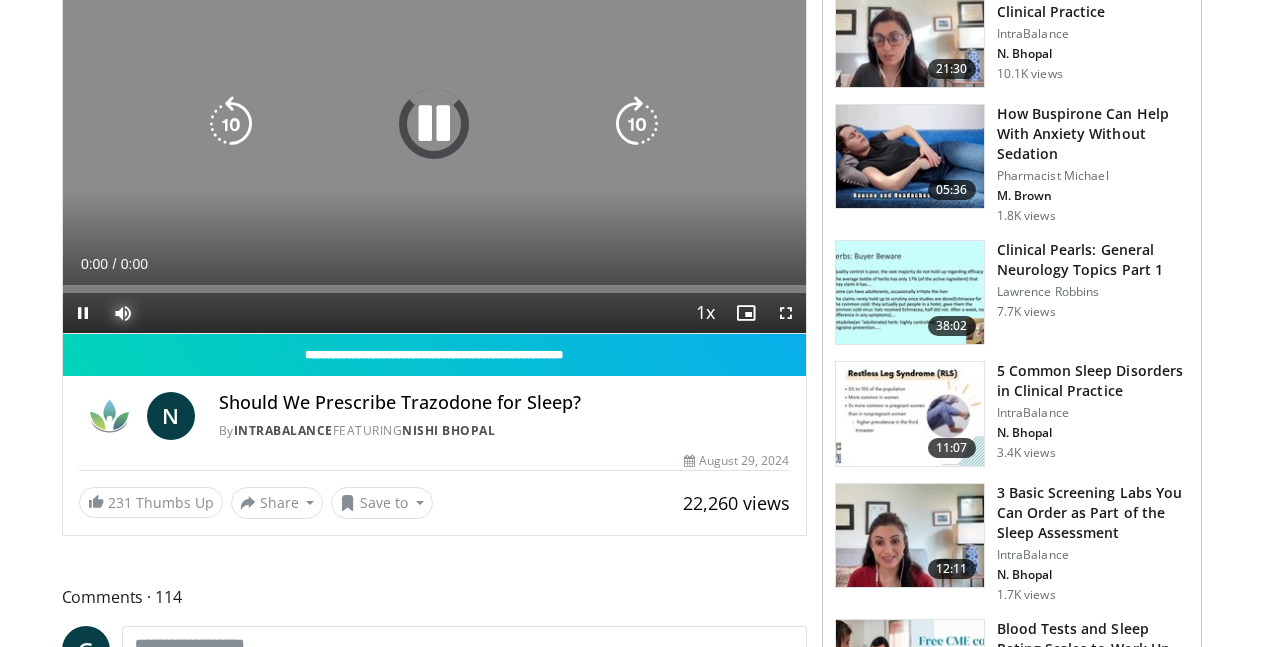 scroll, scrollTop: 306, scrollLeft: 0, axis: vertical 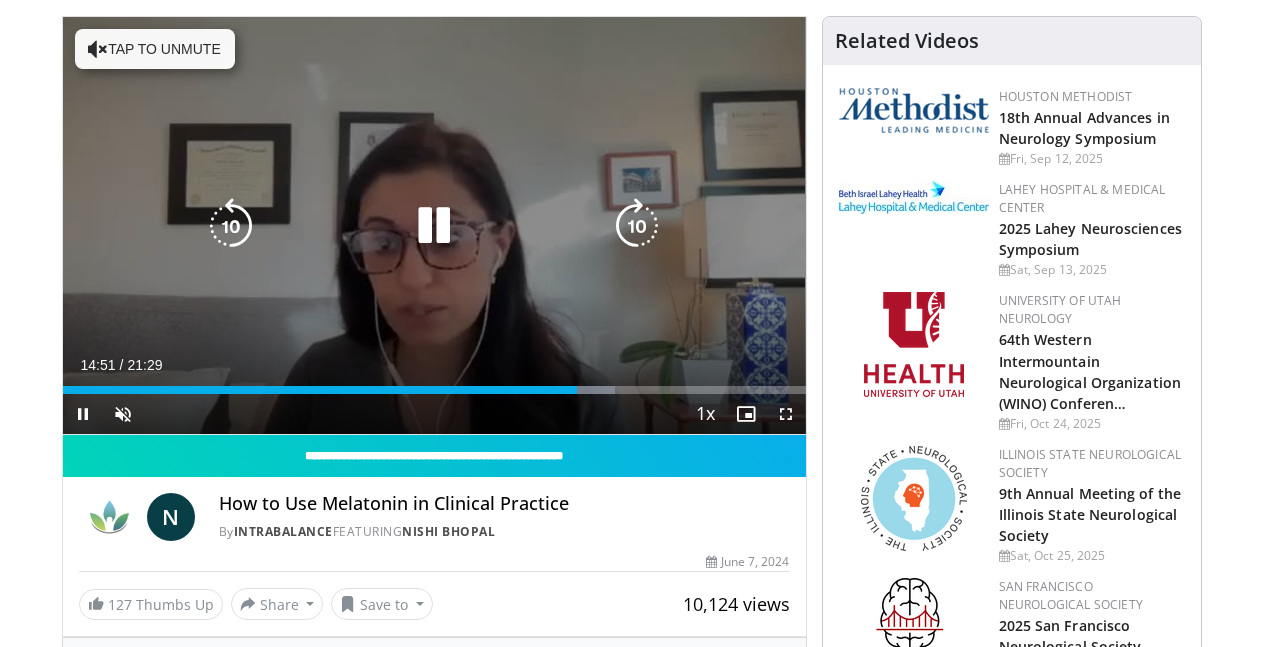 click on "10 seconds
Tap to unmute" at bounding box center (434, 225) 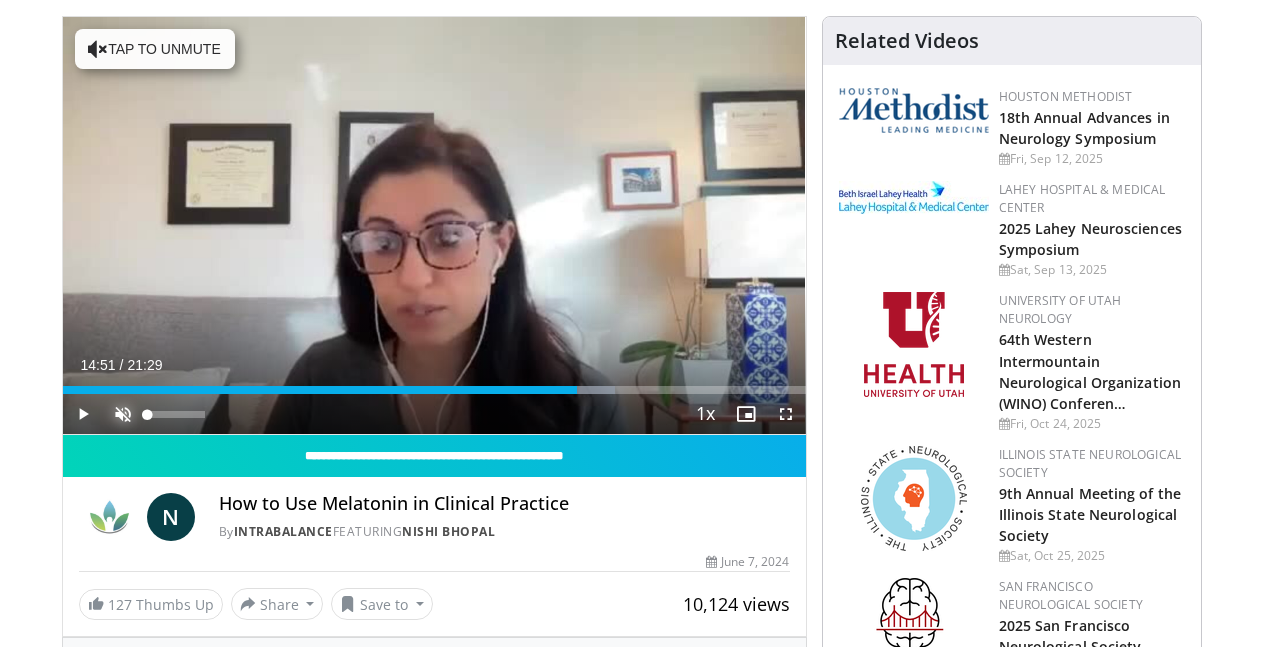 click at bounding box center [123, 414] 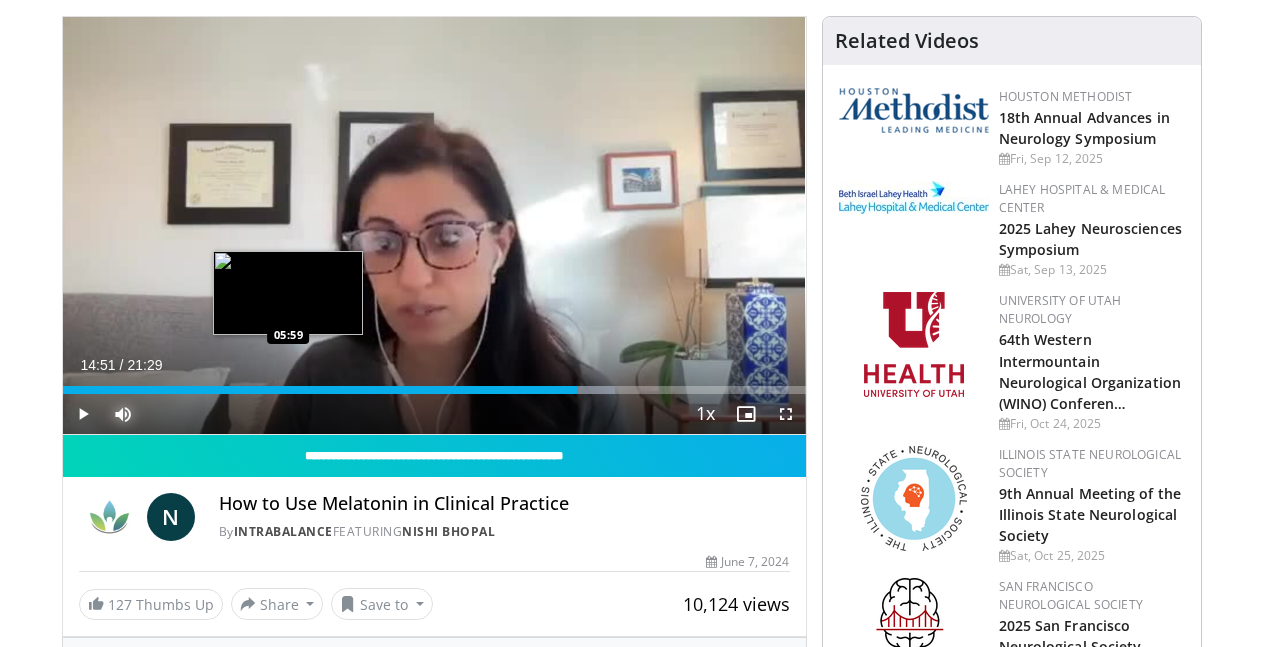 click on "14:51" at bounding box center (320, 390) 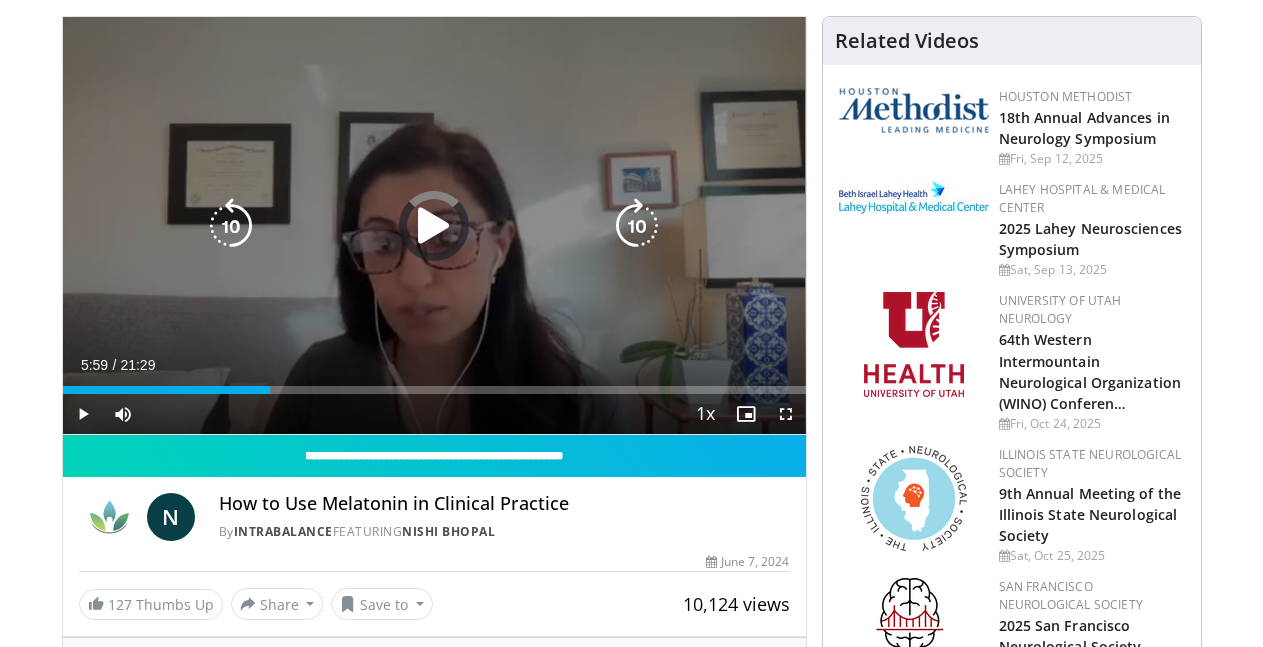 click on "10 seconds
Tap to unmute" at bounding box center [434, 225] 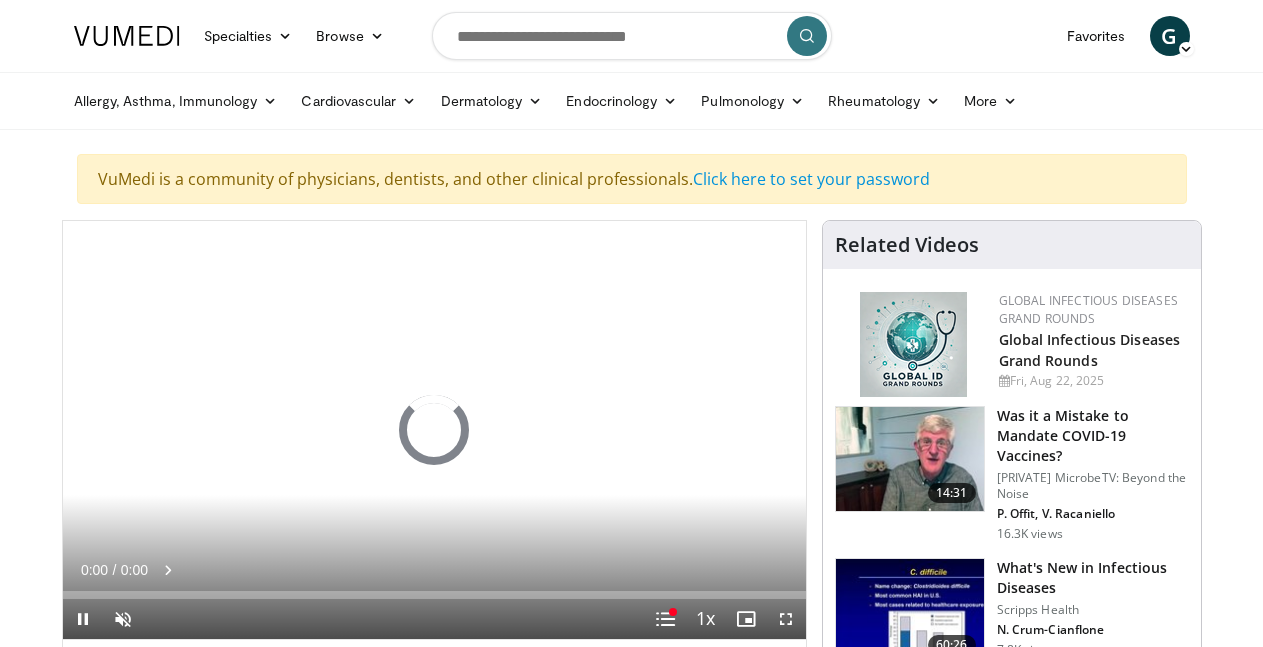 scroll, scrollTop: 0, scrollLeft: 0, axis: both 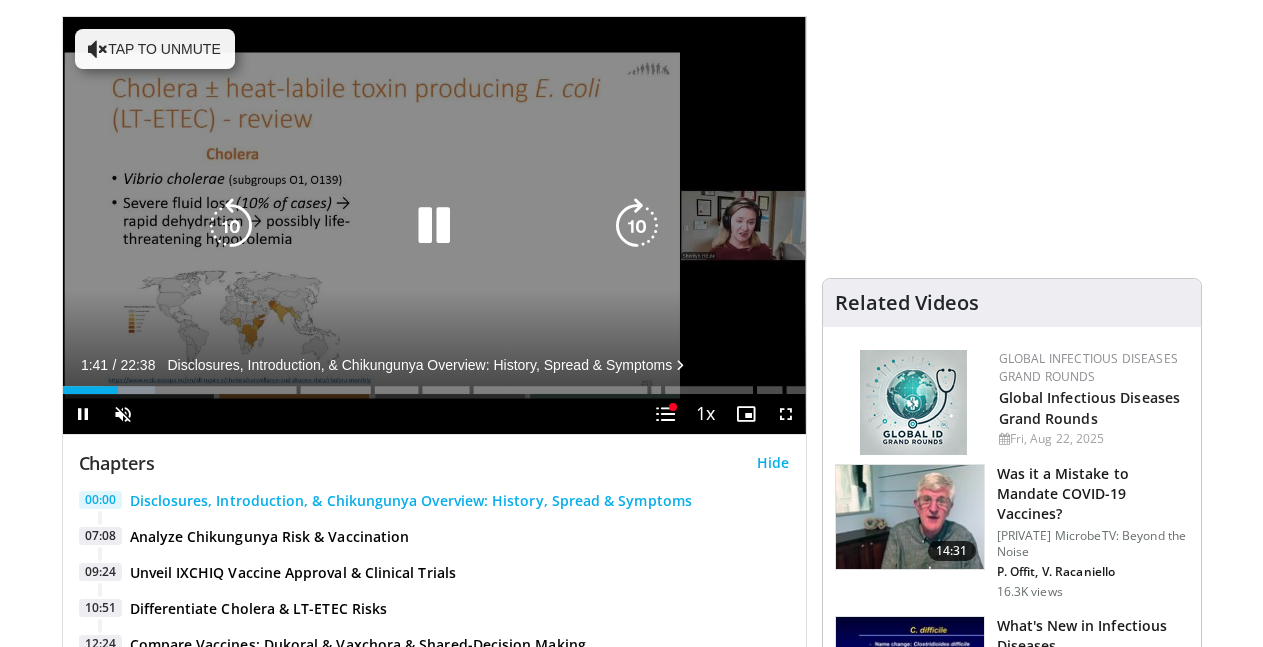 click at bounding box center (434, 226) 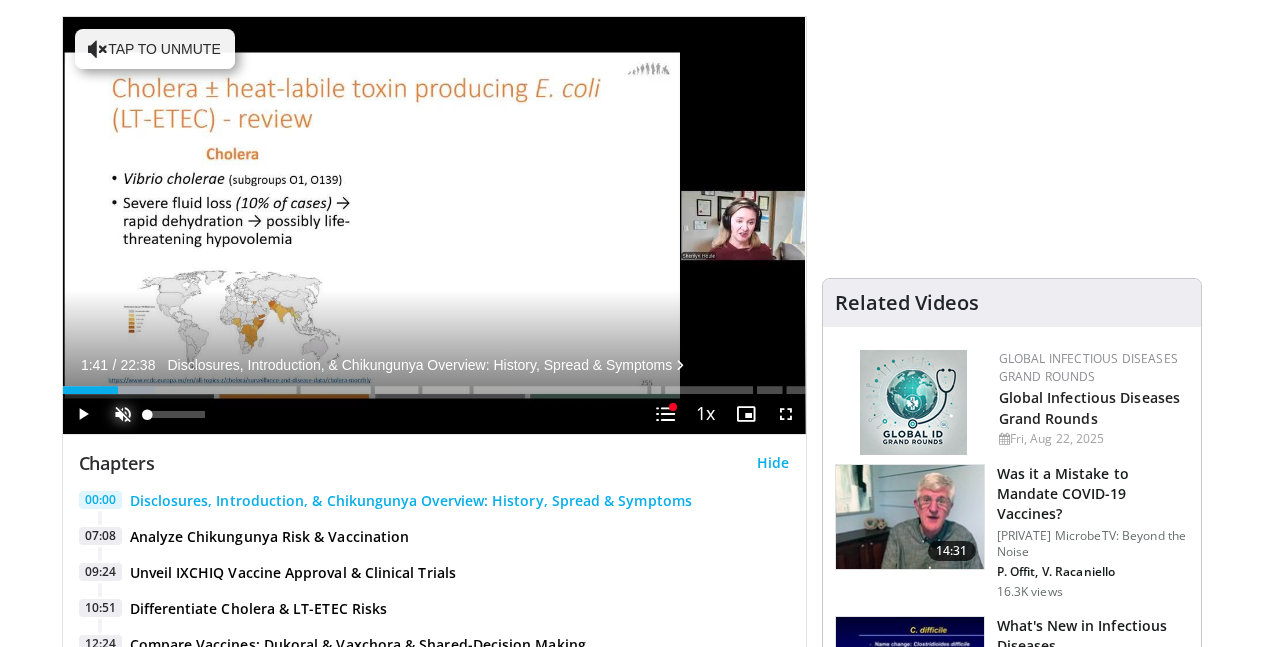 click at bounding box center (123, 414) 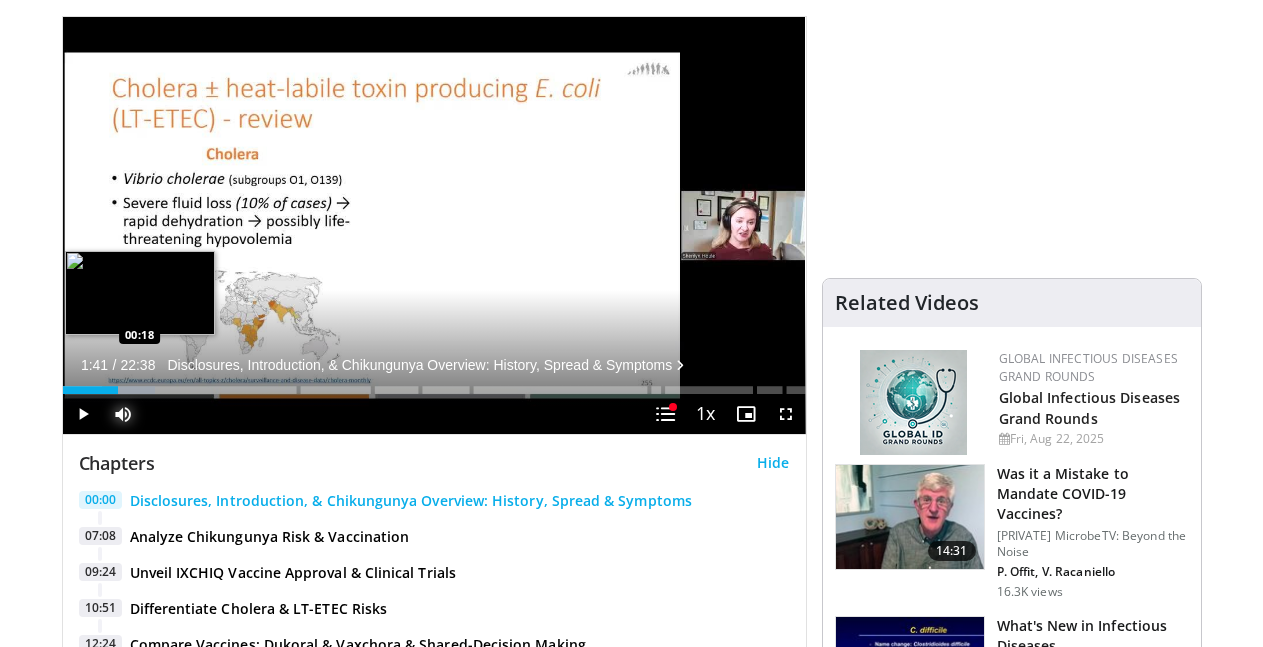 click on "01:41" at bounding box center (91, 390) 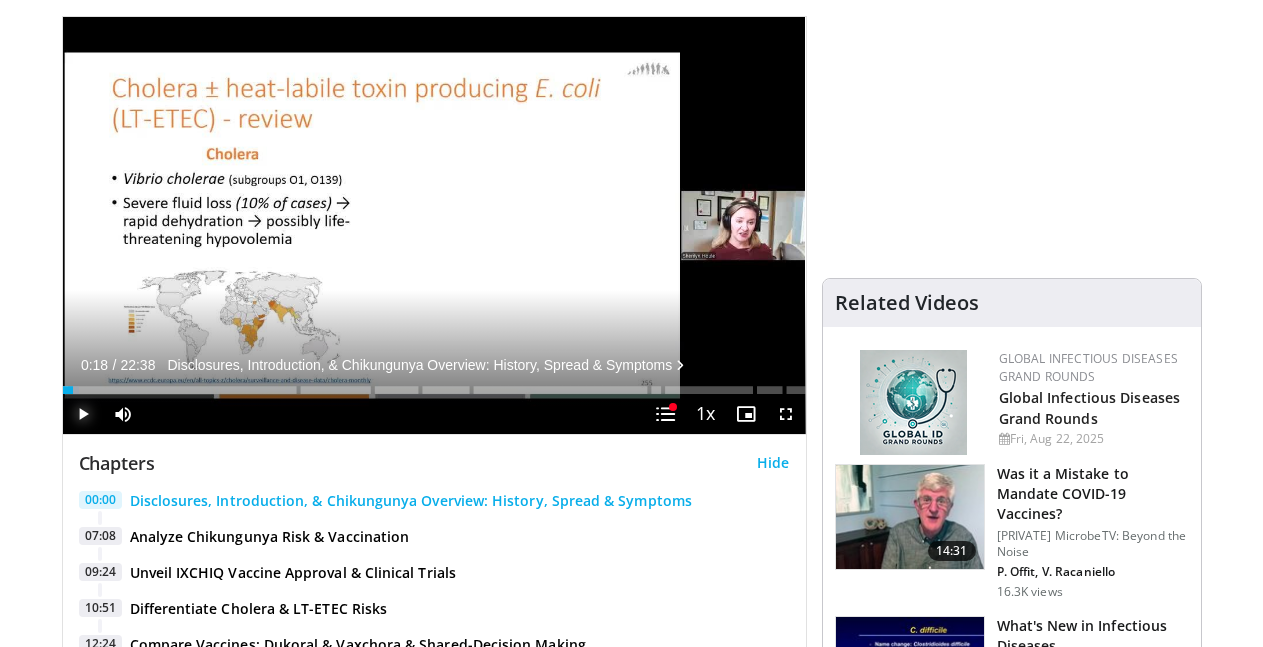 click at bounding box center (83, 414) 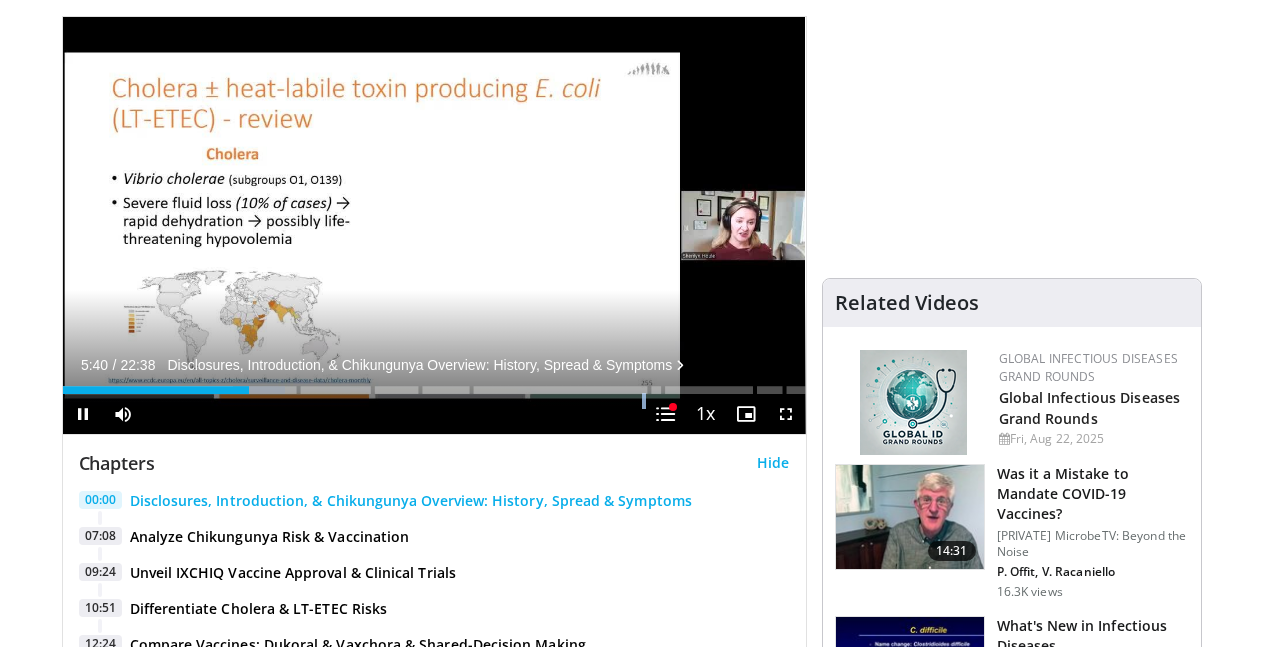 click on "**********" at bounding box center [434, 226] 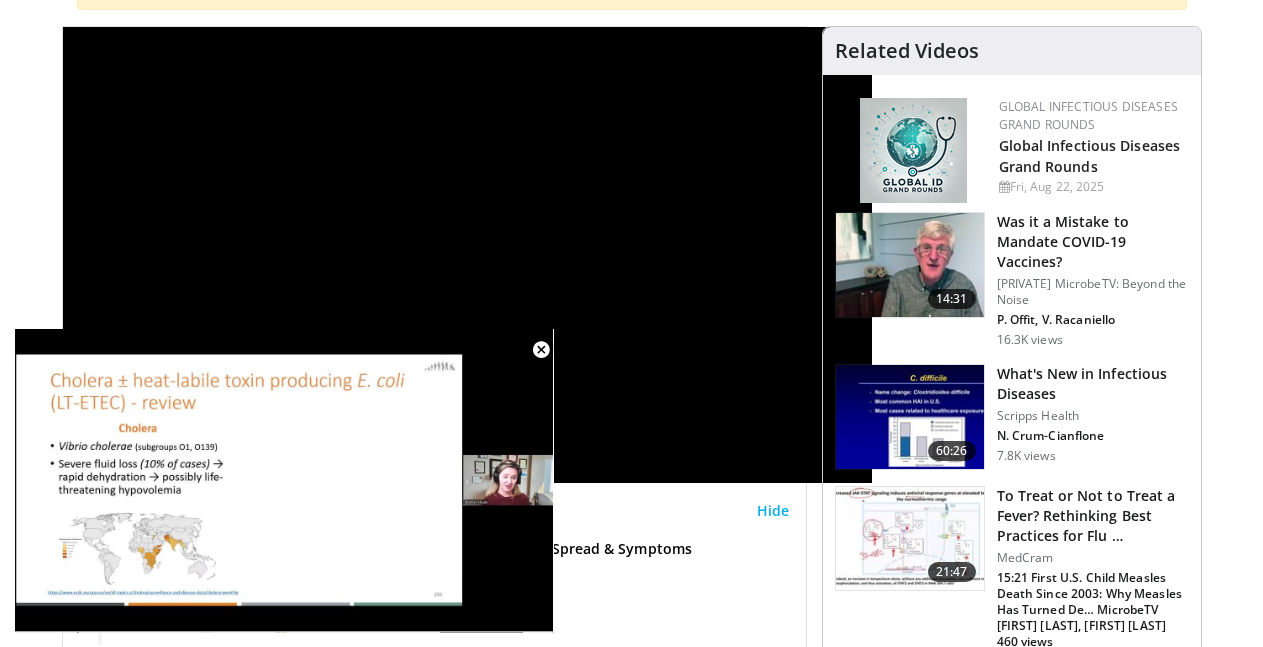 scroll, scrollTop: 102, scrollLeft: 0, axis: vertical 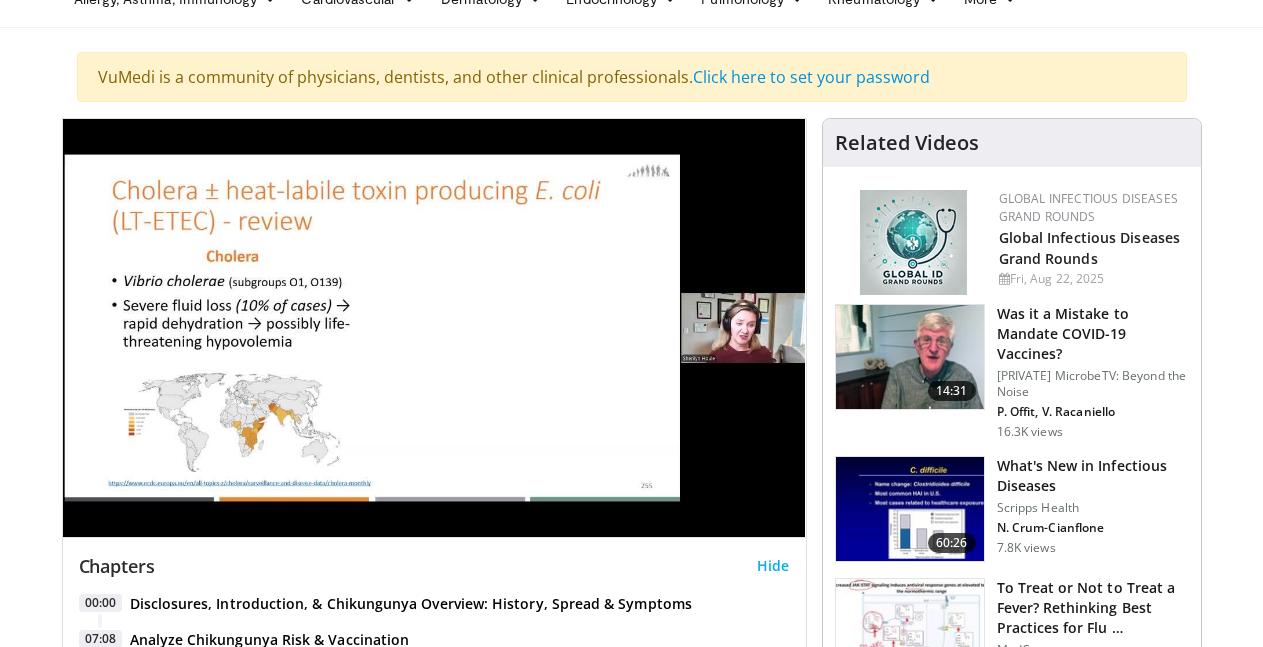 click on "Specialties
Adult & Family Medicine
Allergy, Asthma, Immunology
Anesthesiology
Cardiology
Dental
Dermatology
Endocrinology
Gastroenterology & Hepatology
General Surgery
Hematology & Oncology
Infectious Disease
Nephrology
Neurology
Neurosurgery
Obstetrics & Gynecology
Ophthalmology
Oral Maxillofacial
Orthopaedics
Otolaryngology
Pediatrics
Plastic Surgery
Podiatry
Psychiatry
Pulmonology
Radiation Oncology
Radiology
Rheumatology
Urology" at bounding box center [631, 1647] 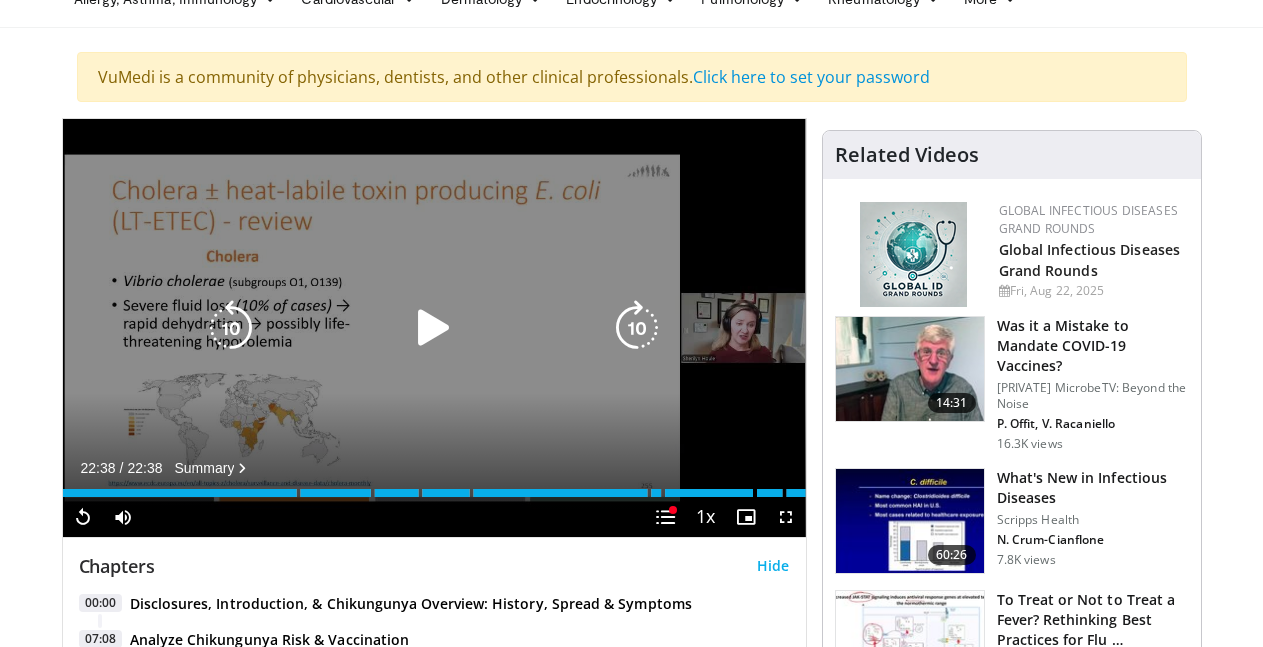 drag, startPoint x: 428, startPoint y: 350, endPoint x: 467, endPoint y: 347, distance: 39.115215 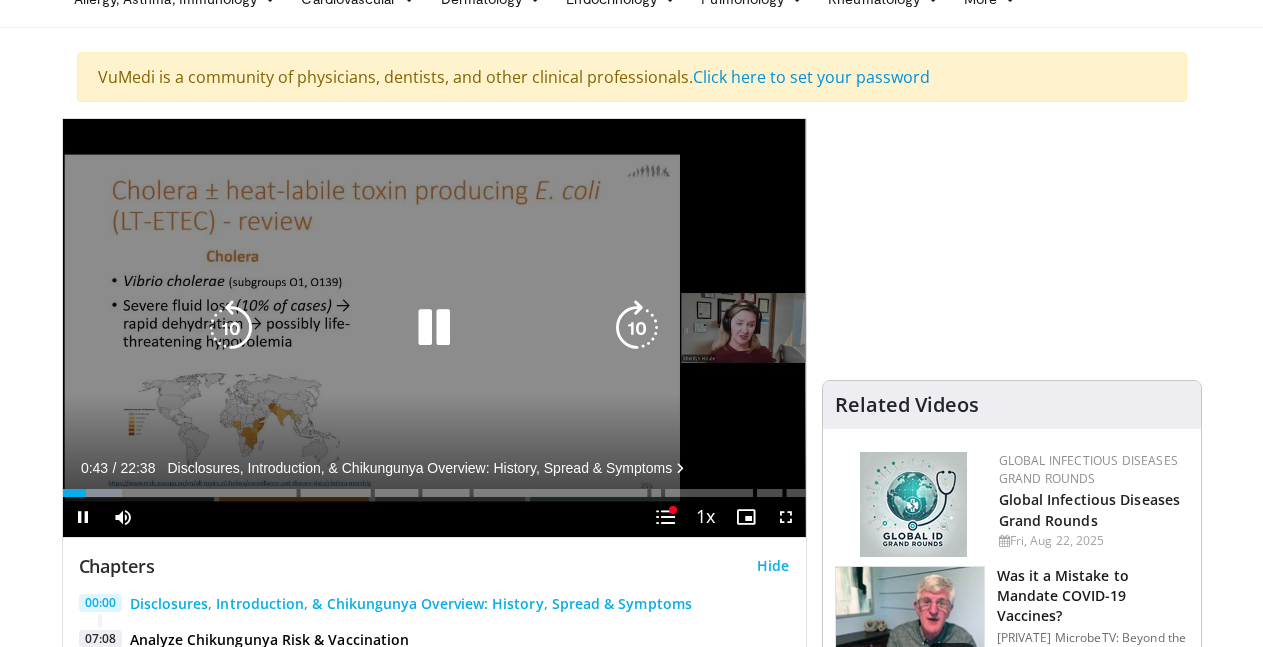 click at bounding box center [434, 328] 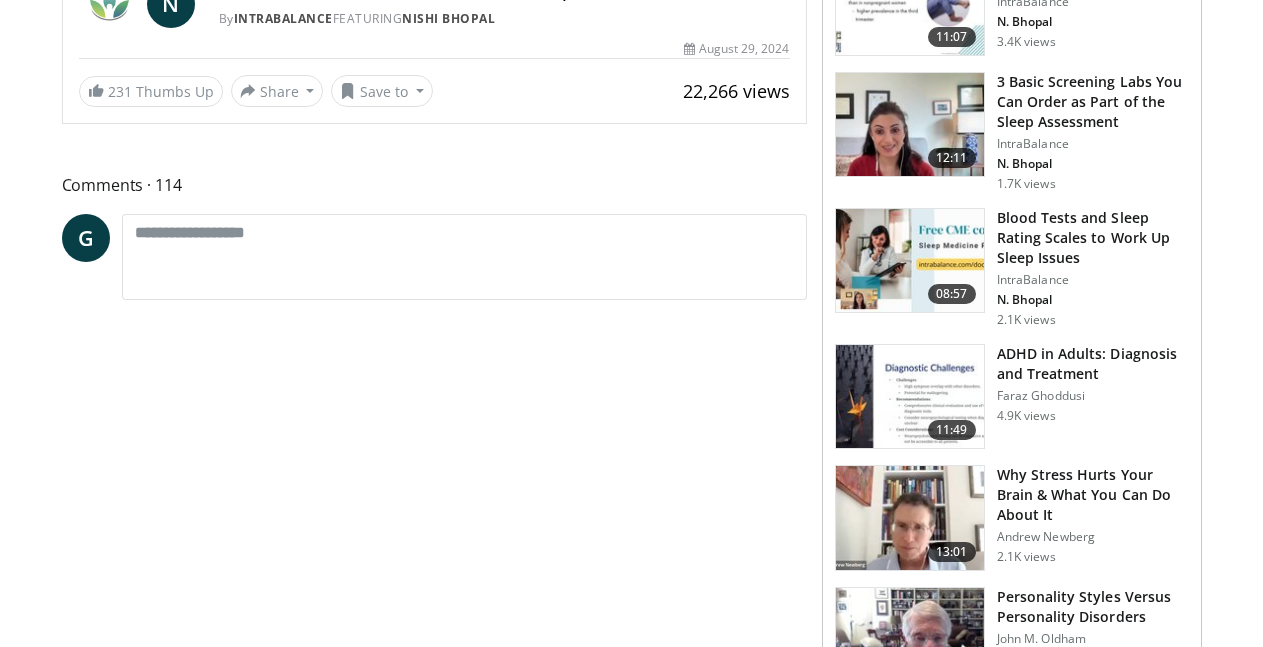scroll, scrollTop: 717, scrollLeft: 0, axis: vertical 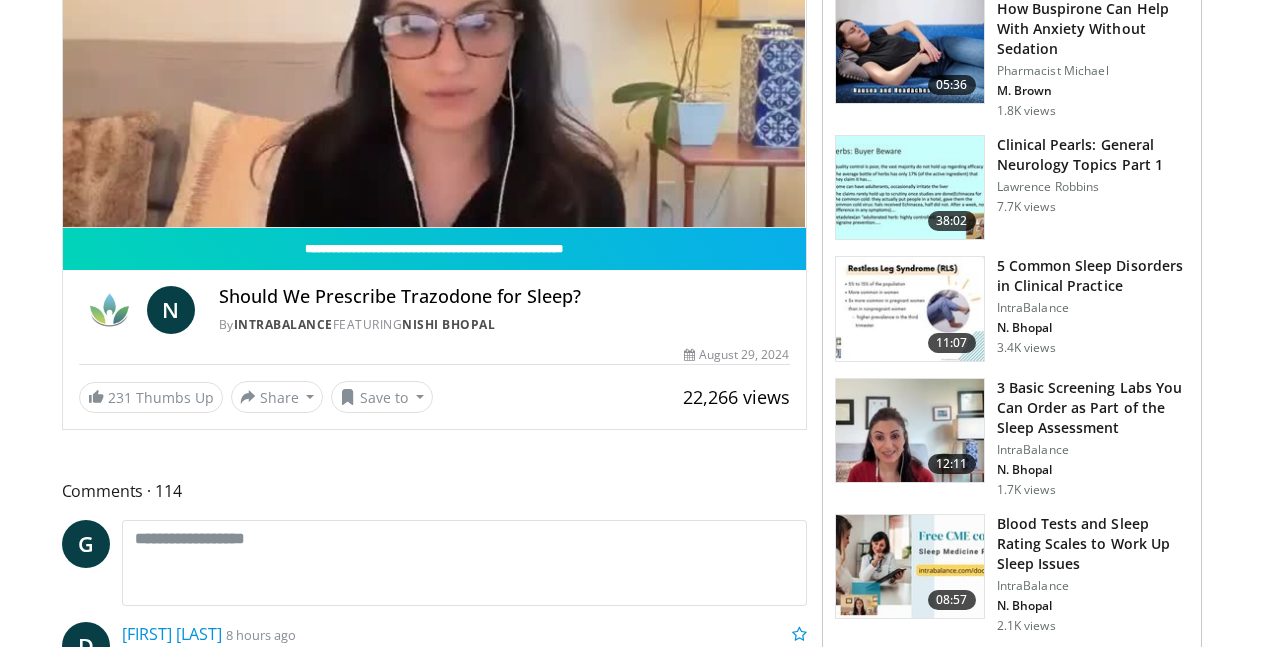click on "10 seconds
Tap to unmute" at bounding box center (434, 18) 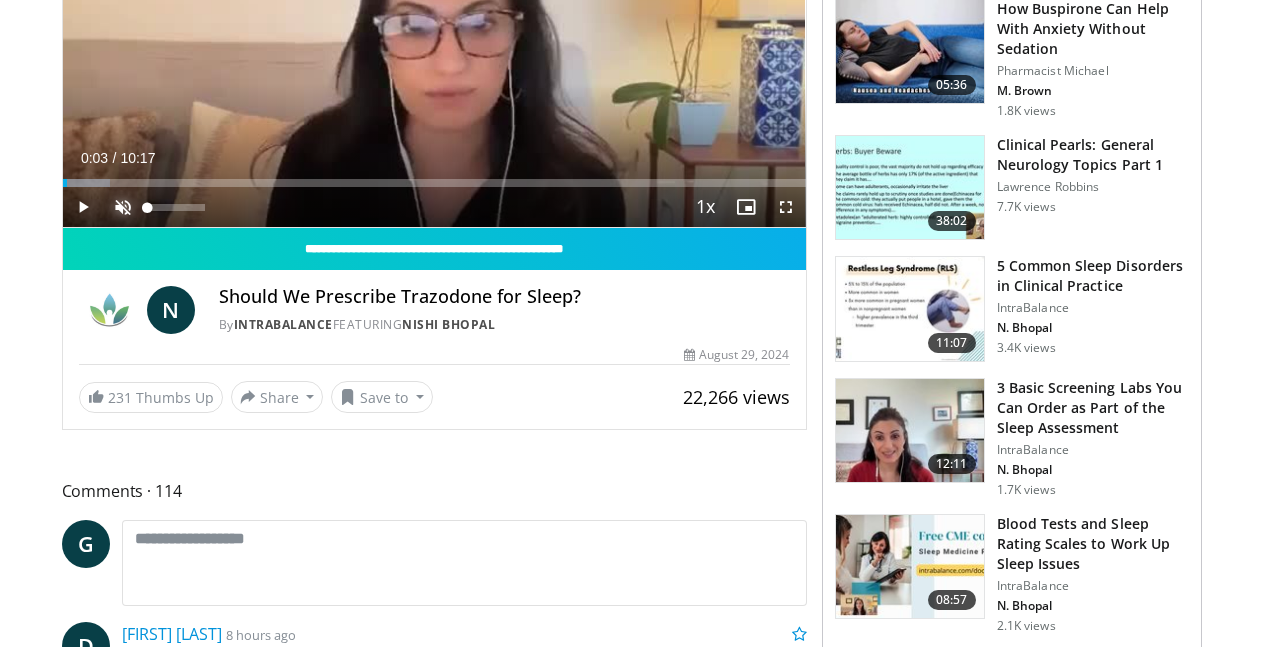 click at bounding box center [123, 207] 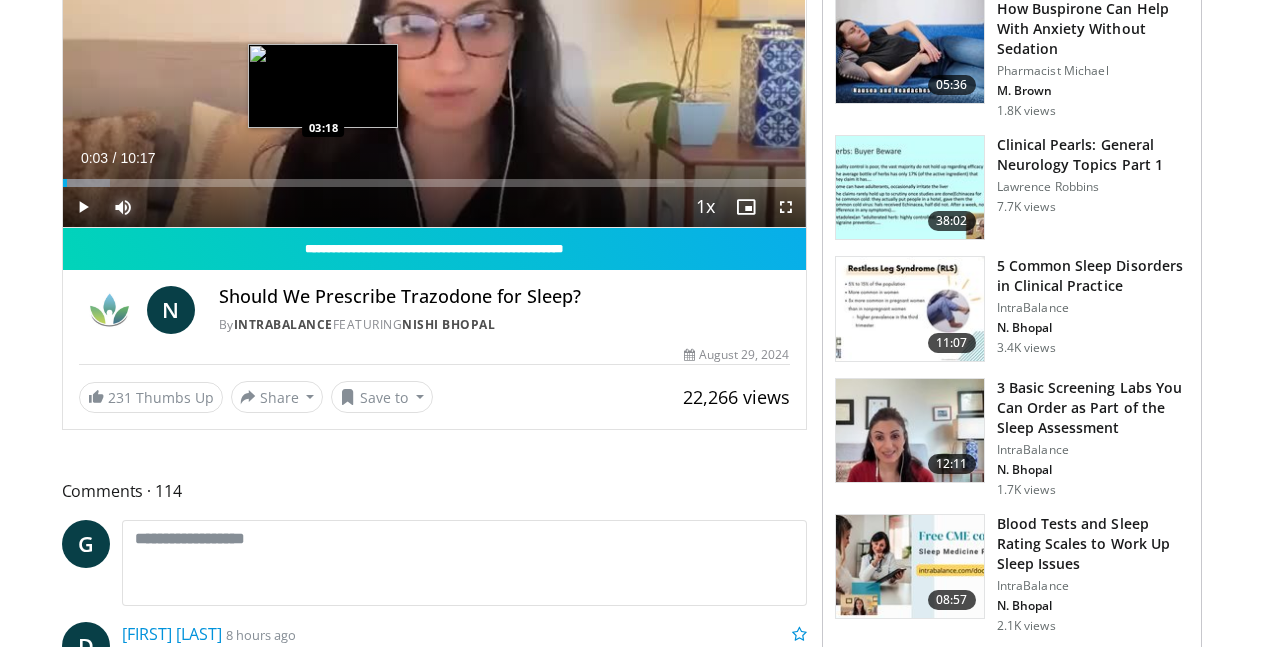 scroll, scrollTop: 207, scrollLeft: 0, axis: vertical 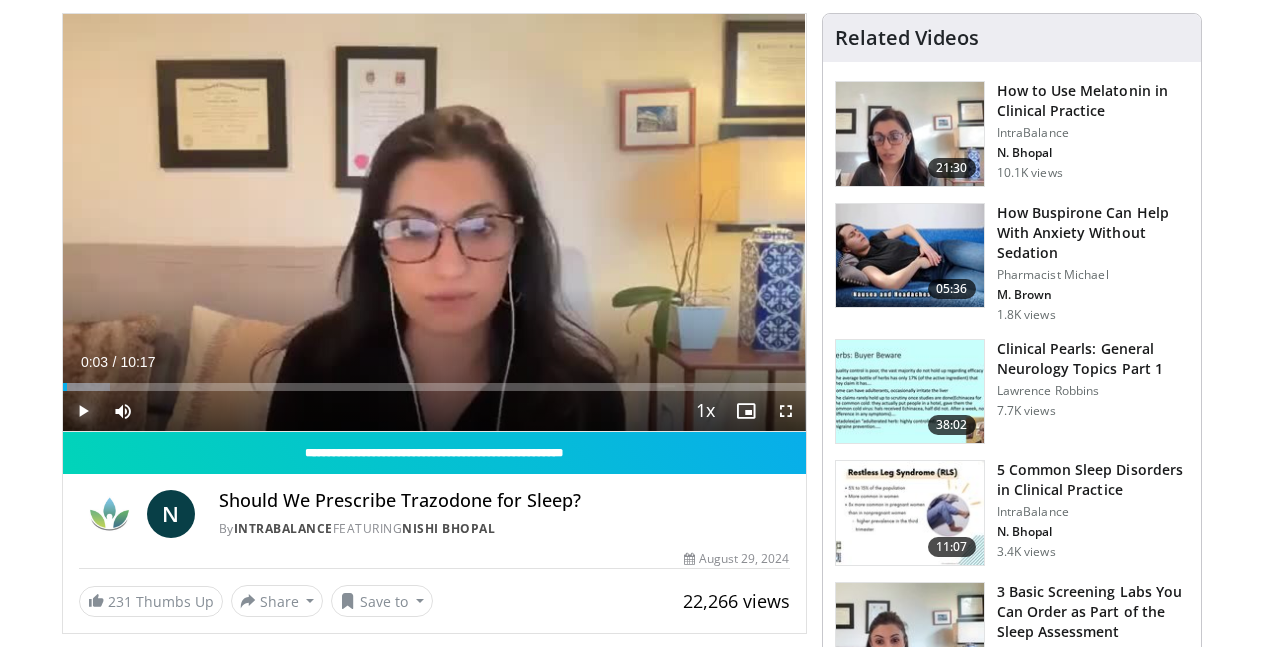 click at bounding box center [83, 411] 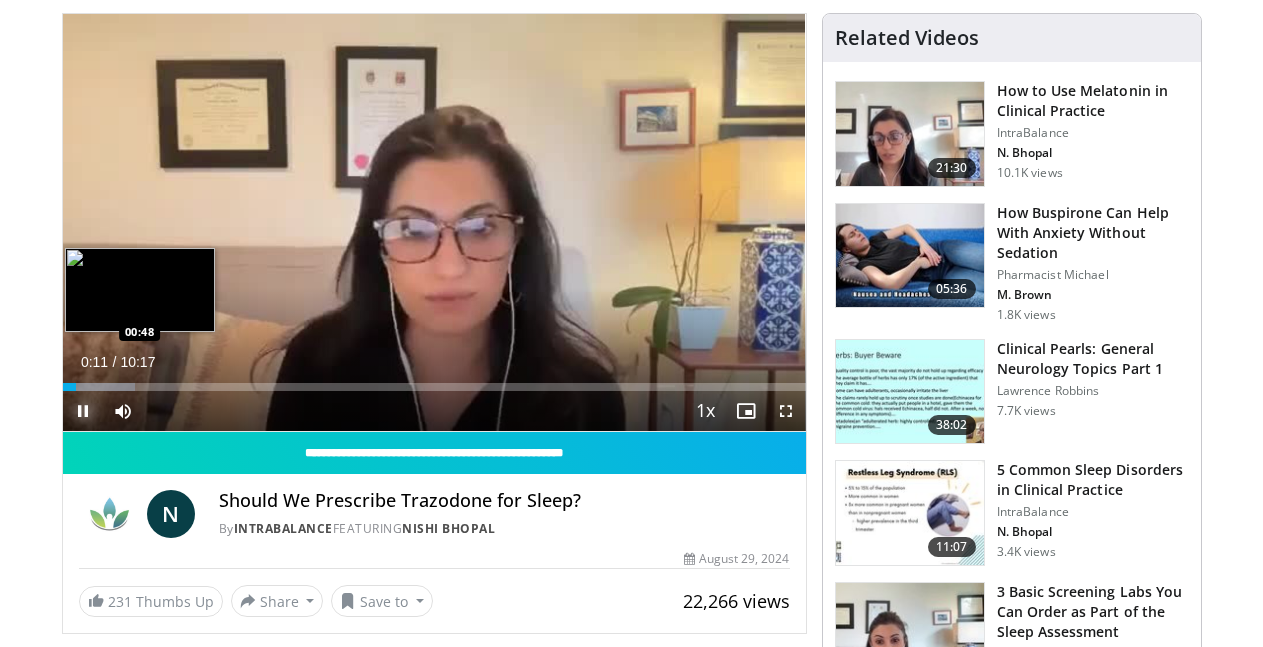 click on "Loaded :  9.70% 00:11 00:48" at bounding box center (434, 381) 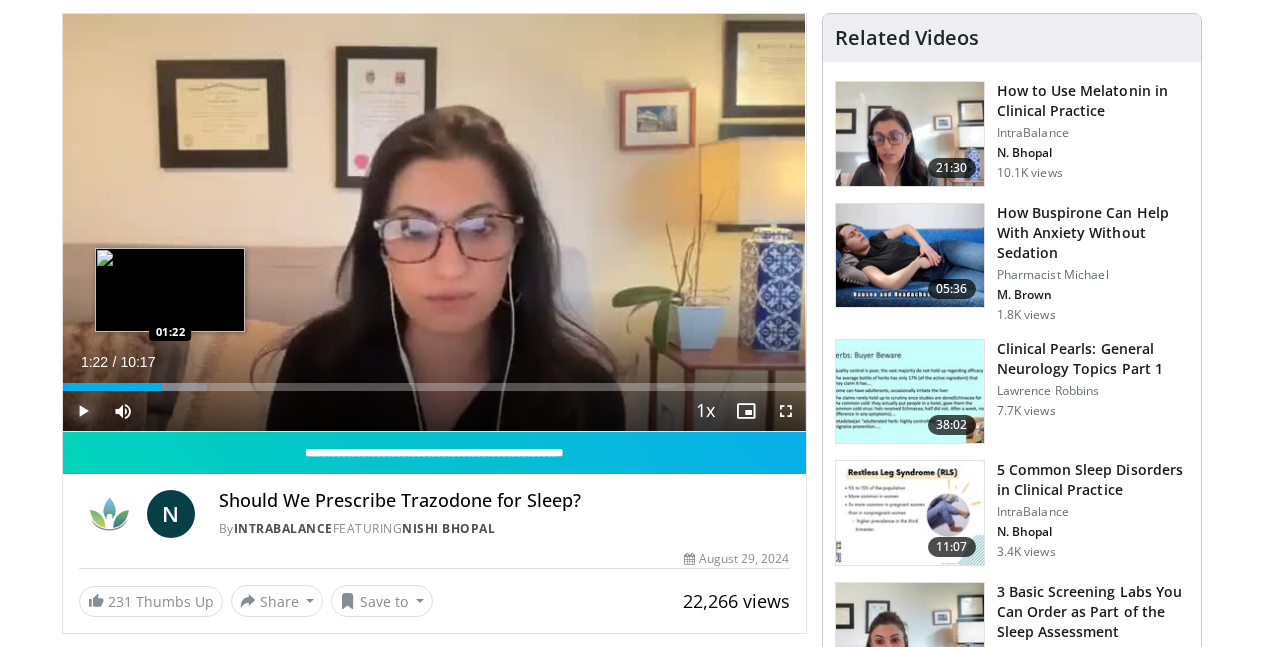 click on "Loaded :  19.40% 01:22 01:22" at bounding box center (434, 381) 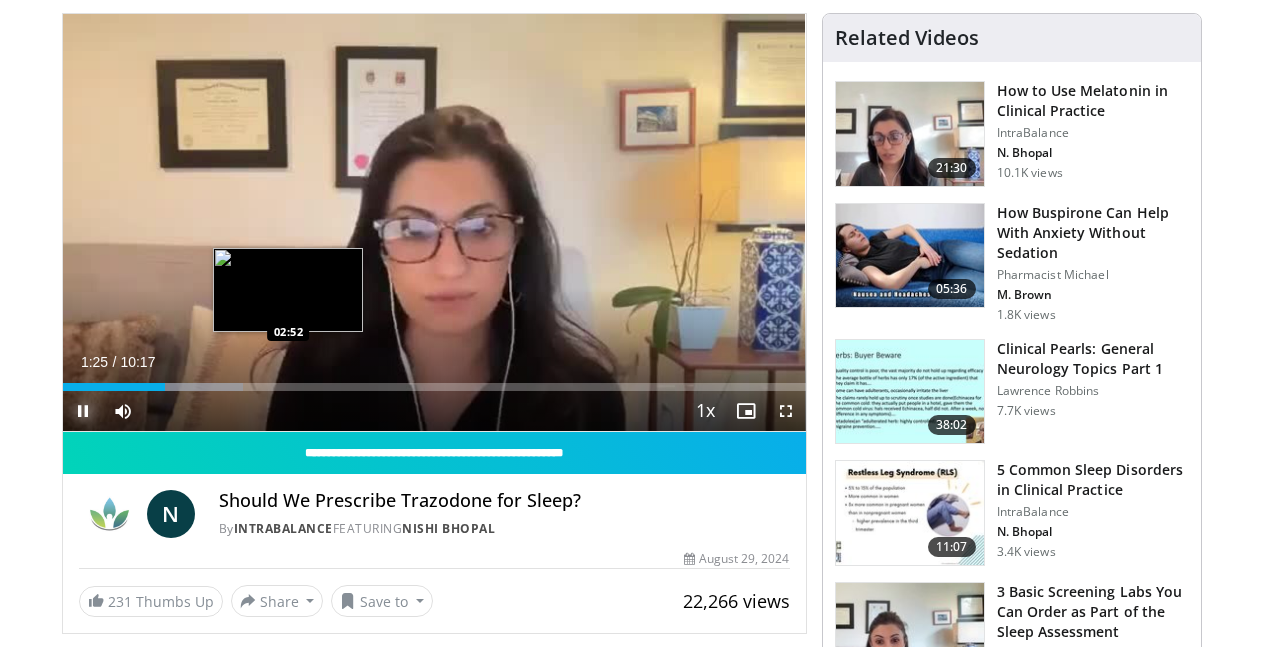 click on "Loaded :  24.26% 01:25 02:52" at bounding box center (434, 387) 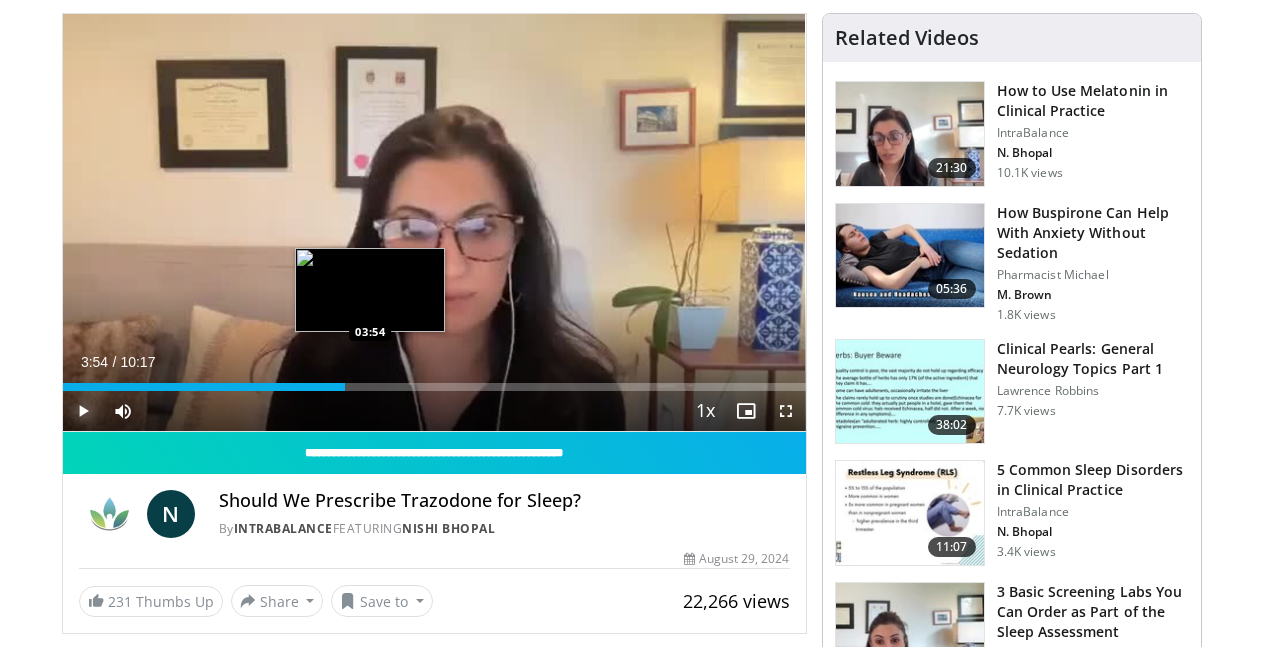 click on "Loaded :  32.34% 02:54 03:54" at bounding box center (434, 381) 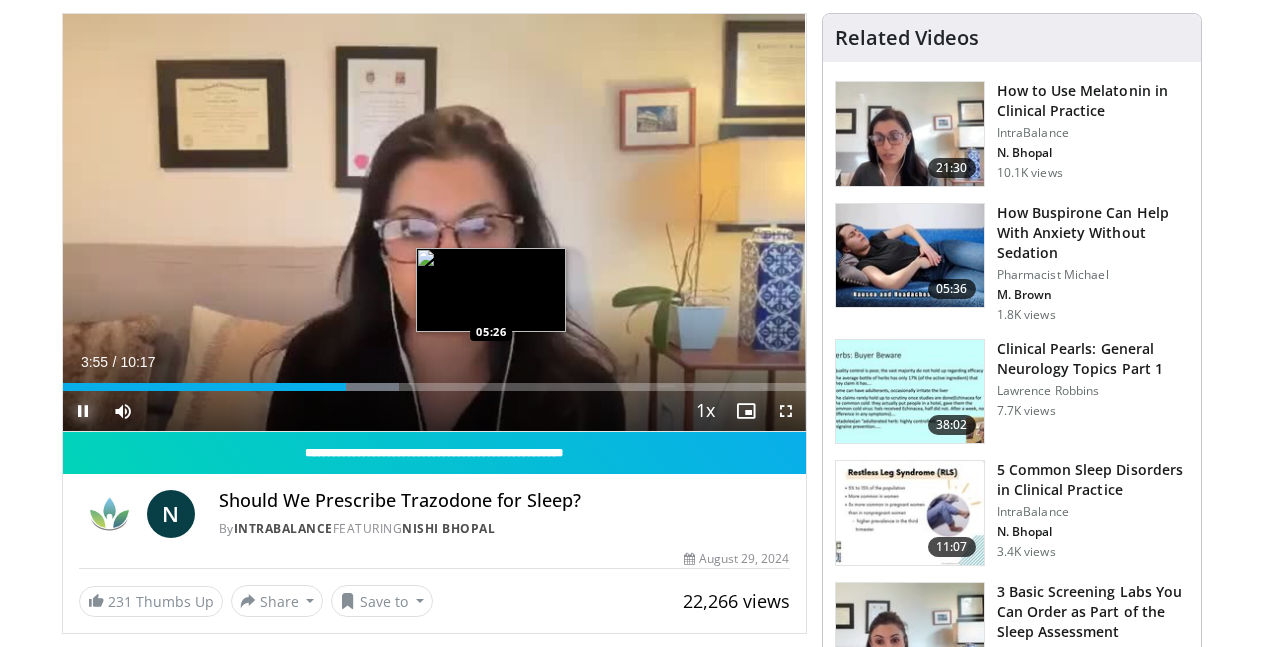 click on "Loaded :  45.29% 03:55 05:26" at bounding box center [434, 381] 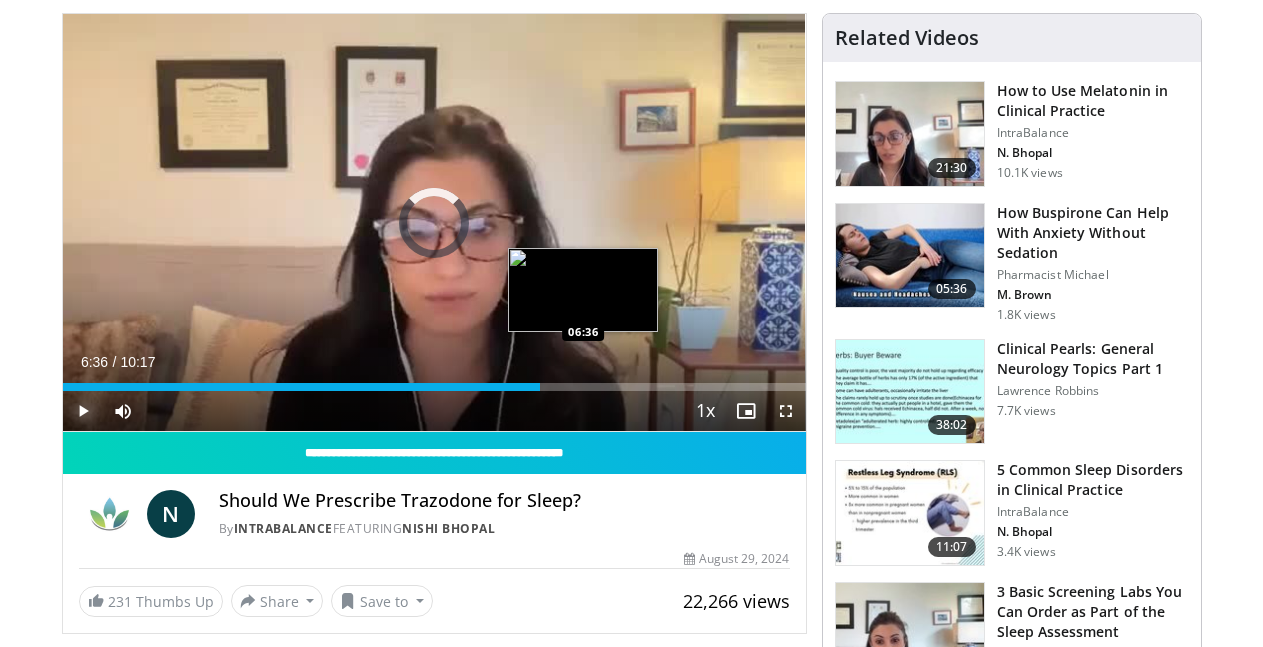 click on "Loaded :  63.08% 06:36 06:36" at bounding box center [434, 381] 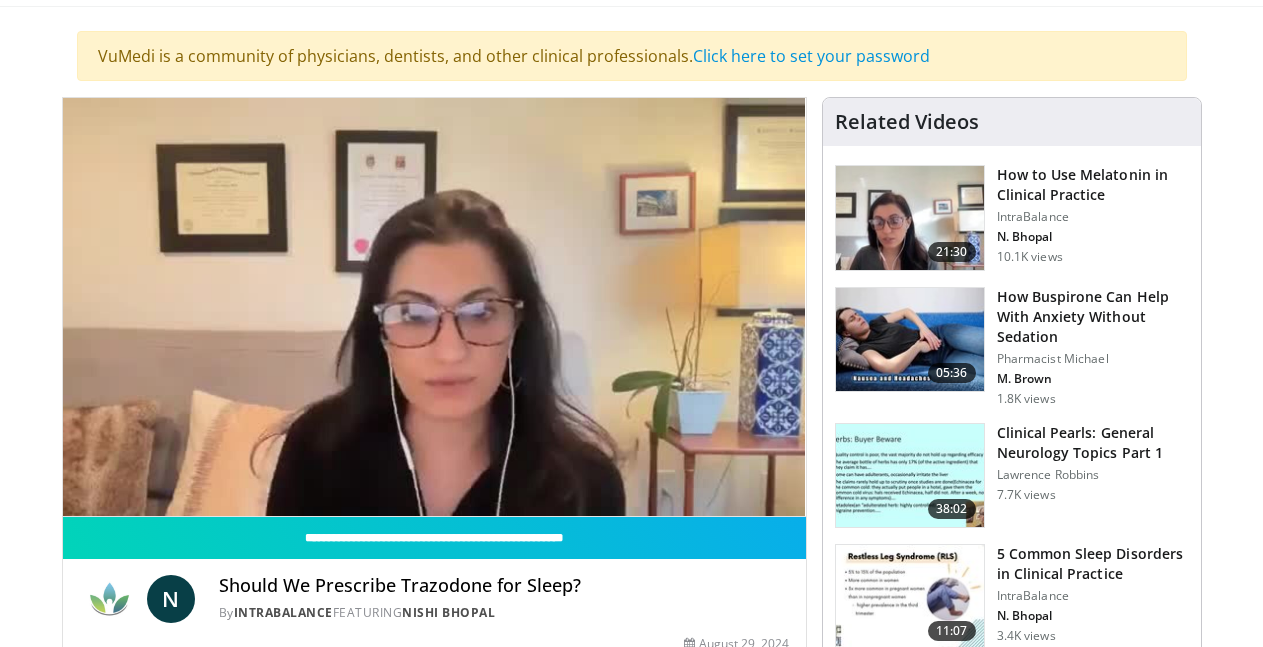 scroll, scrollTop: 207, scrollLeft: 0, axis: vertical 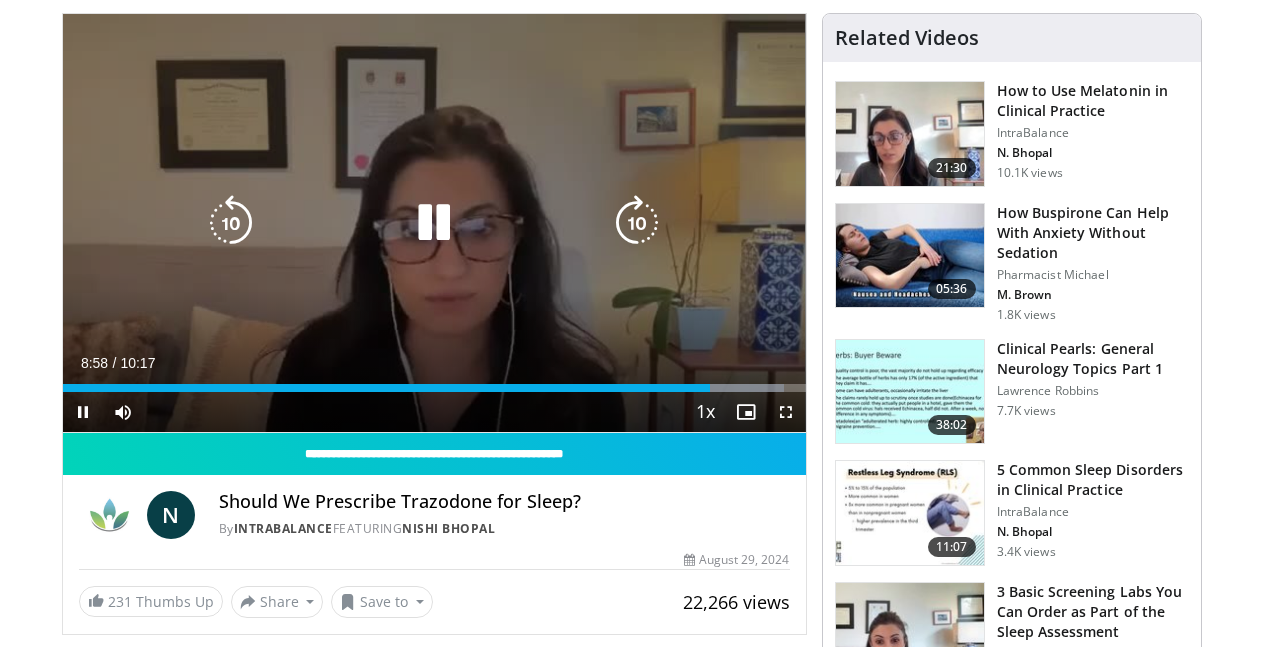 click at bounding box center (434, 223) 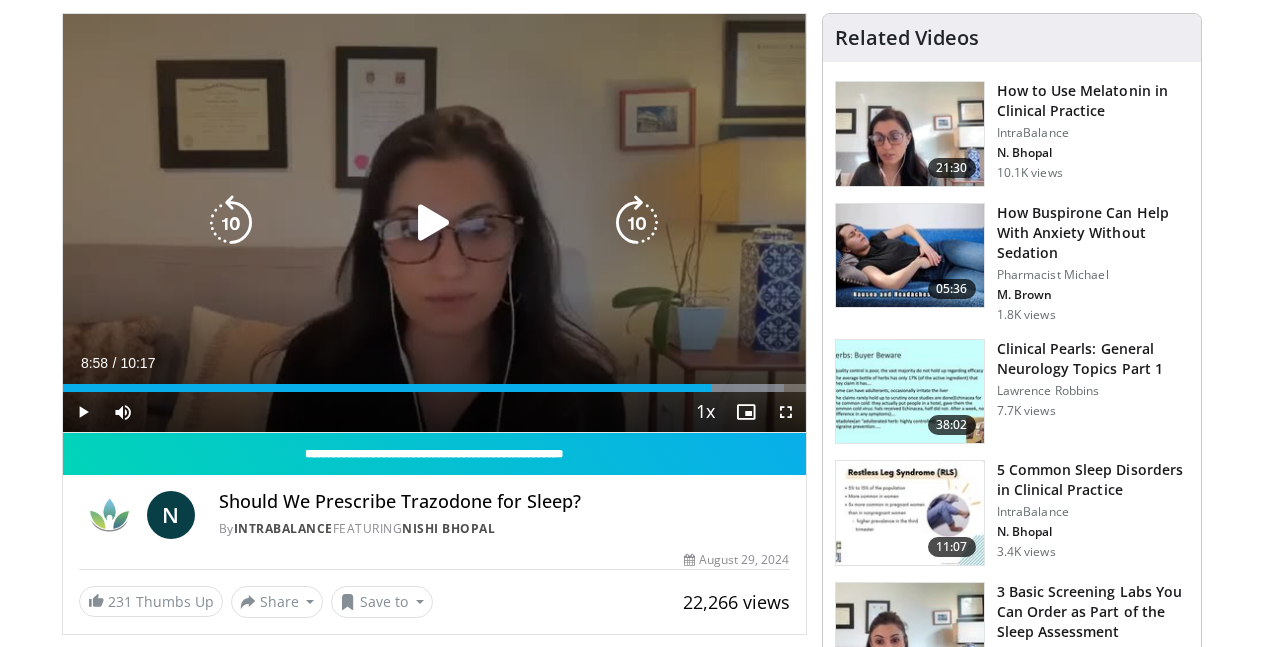 click at bounding box center [434, 223] 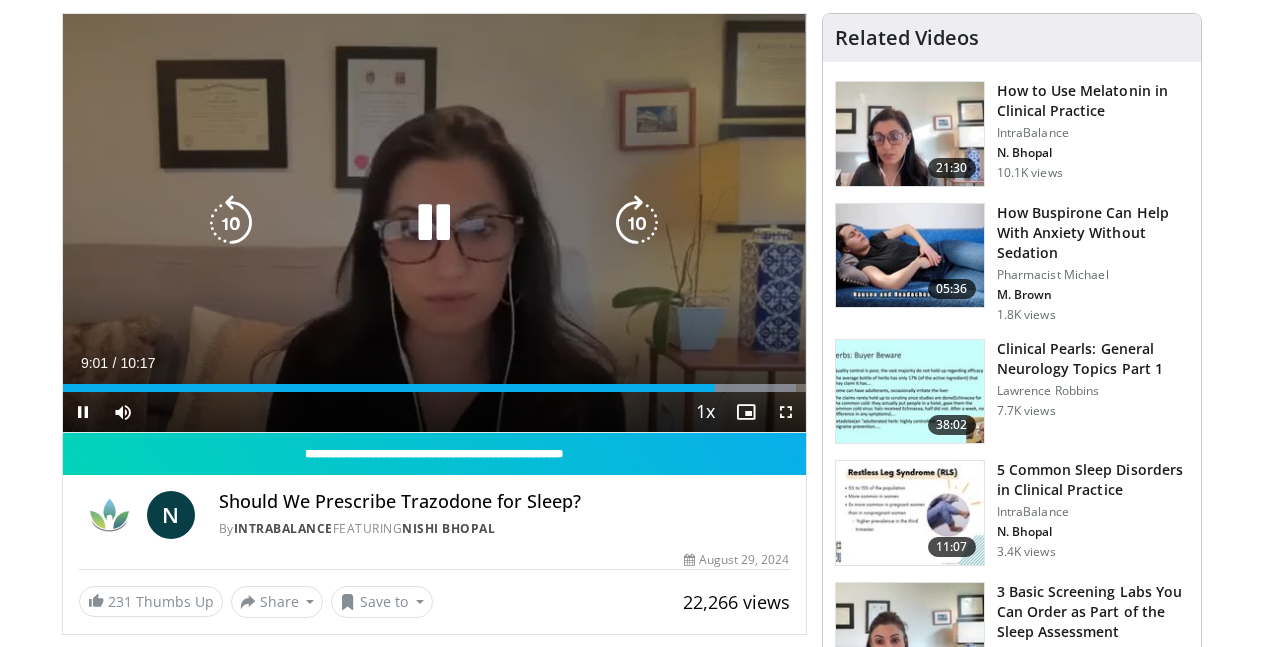 click at bounding box center (434, 223) 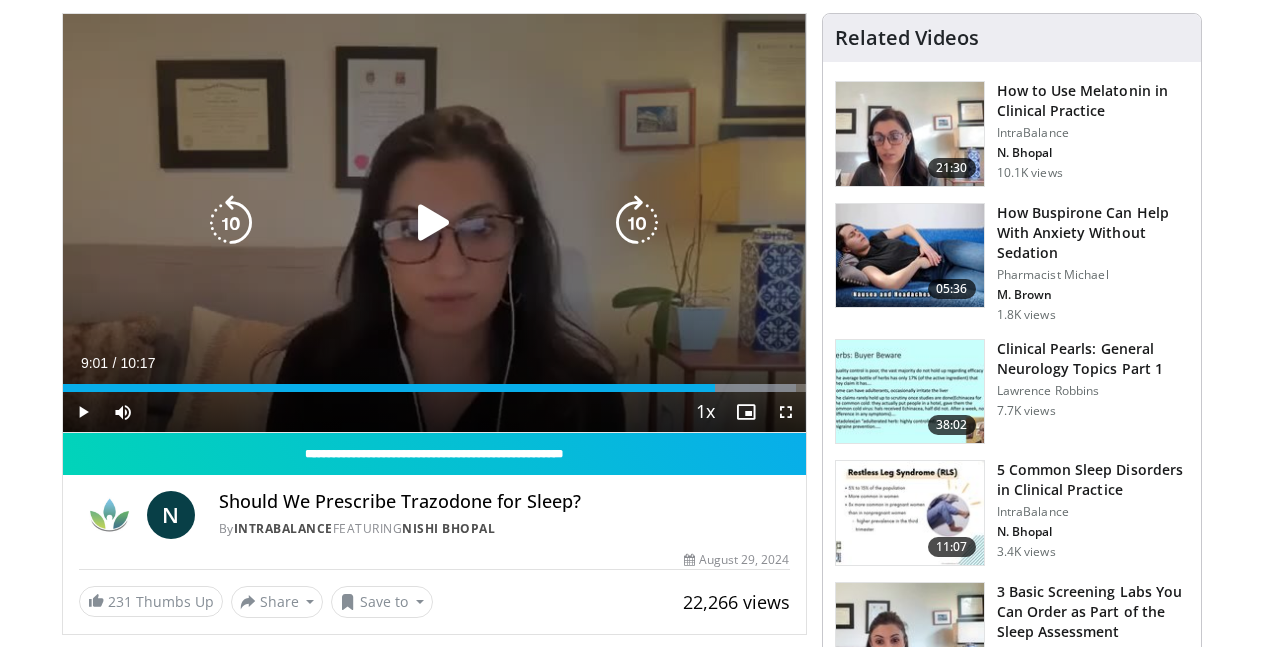 click at bounding box center [434, 223] 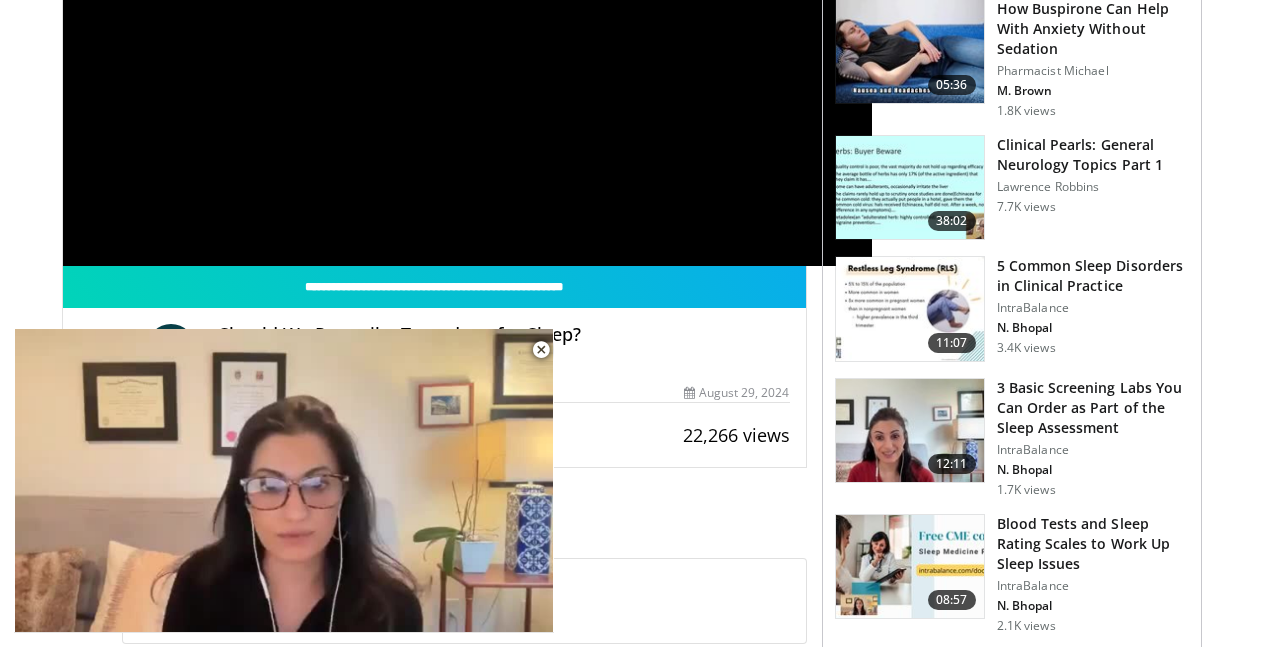 scroll, scrollTop: 513, scrollLeft: 0, axis: vertical 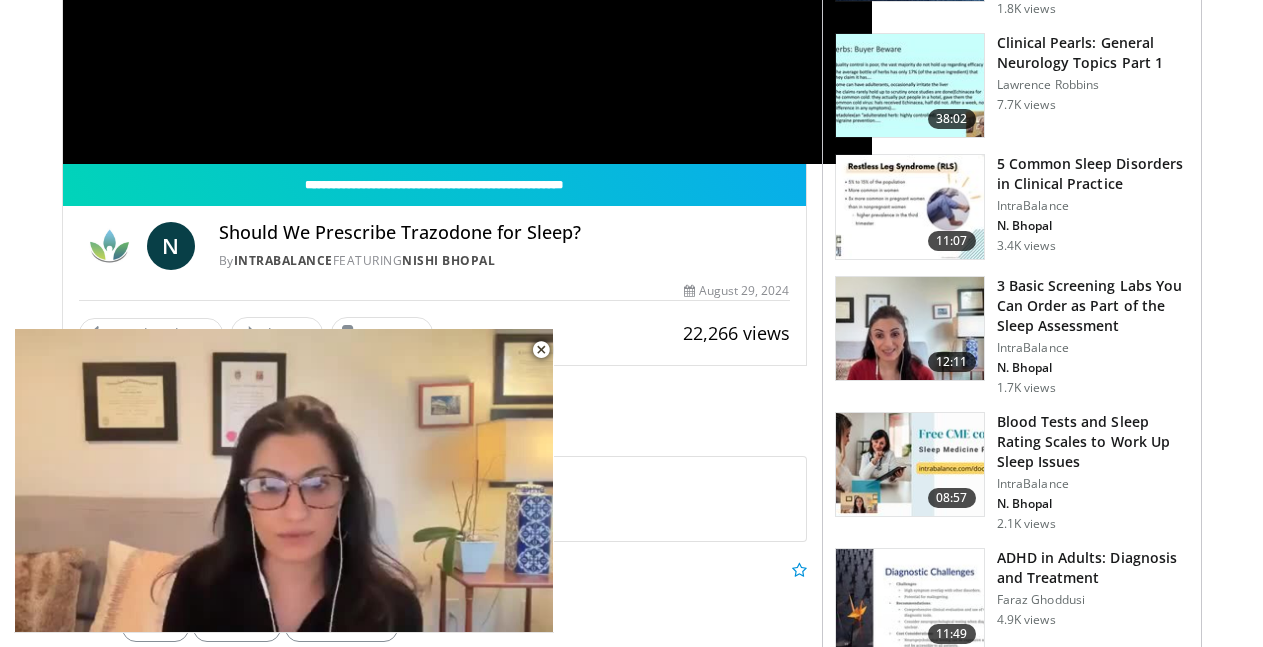 click at bounding box center (910, 329) 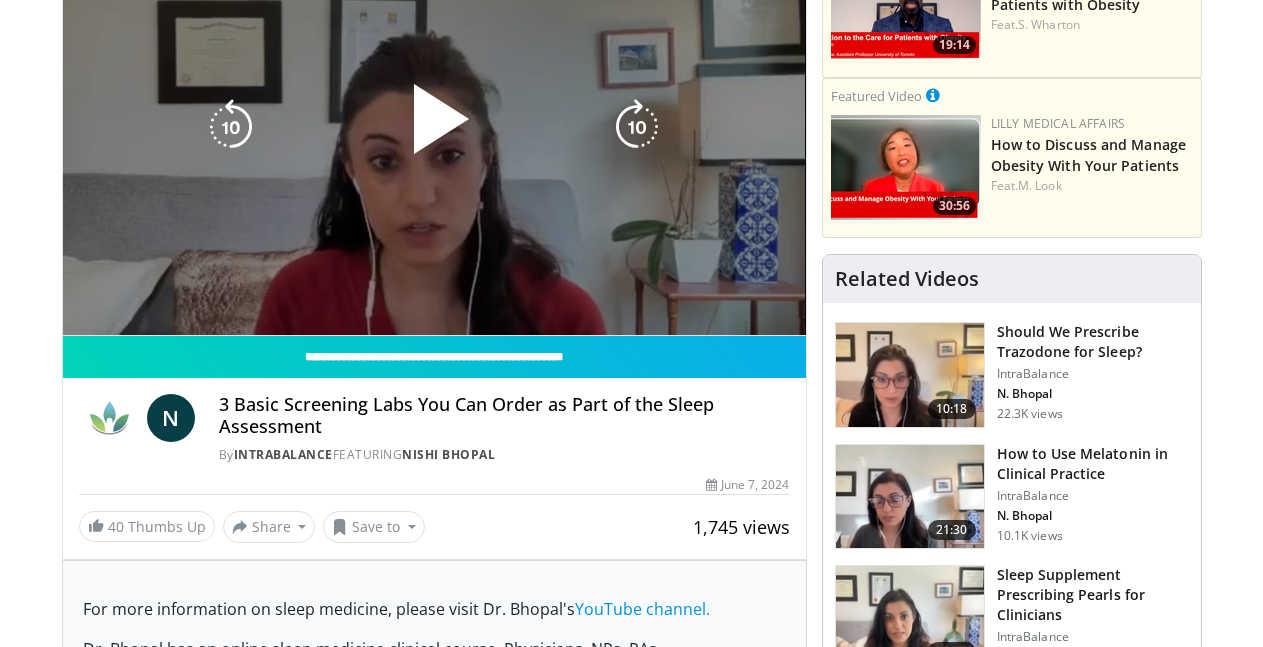 scroll, scrollTop: 306, scrollLeft: 0, axis: vertical 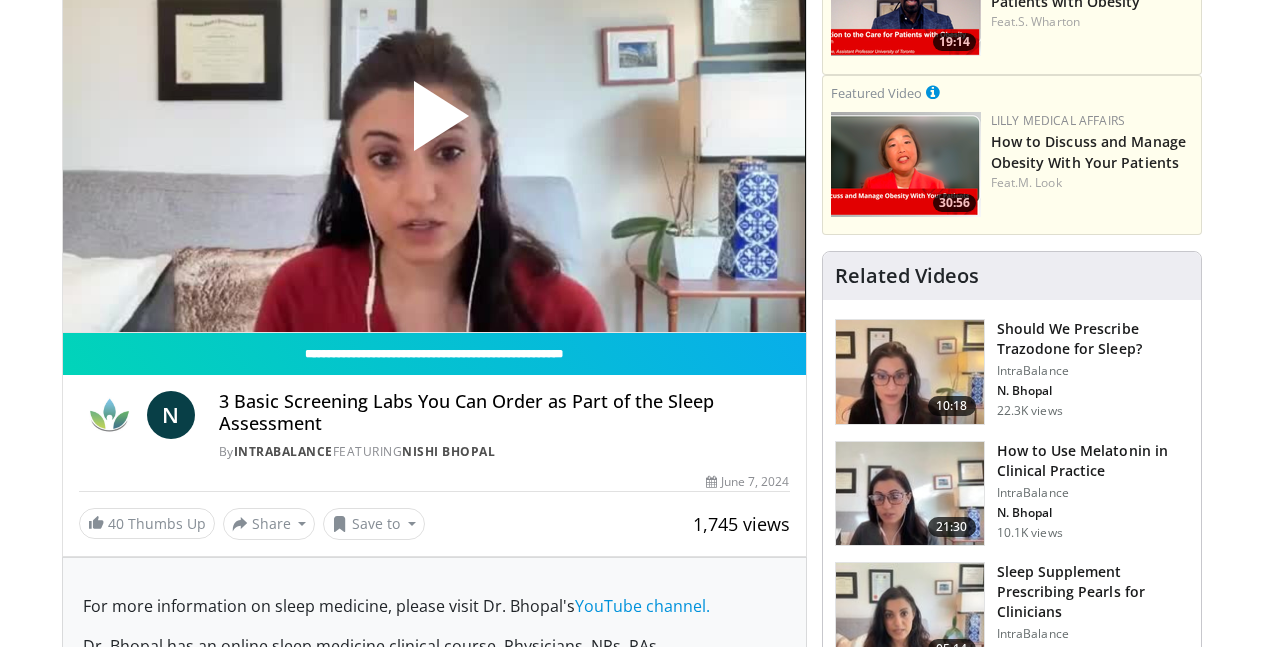 click at bounding box center (434, 124) 